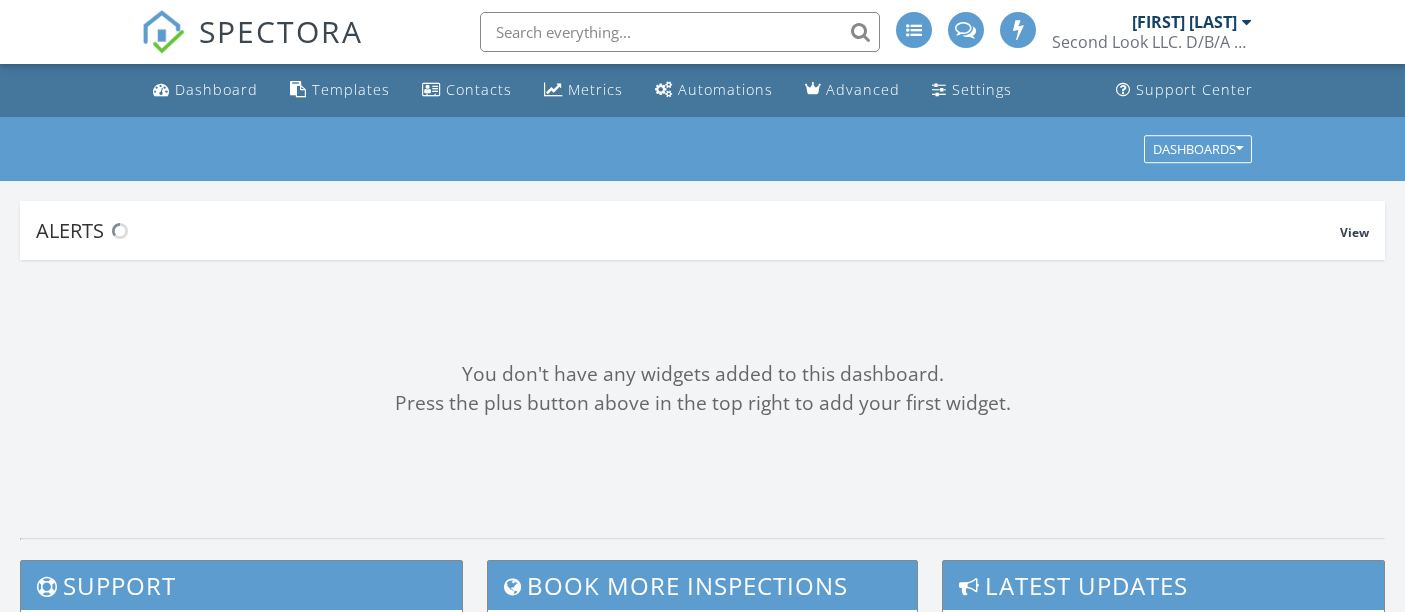 scroll, scrollTop: 0, scrollLeft: 0, axis: both 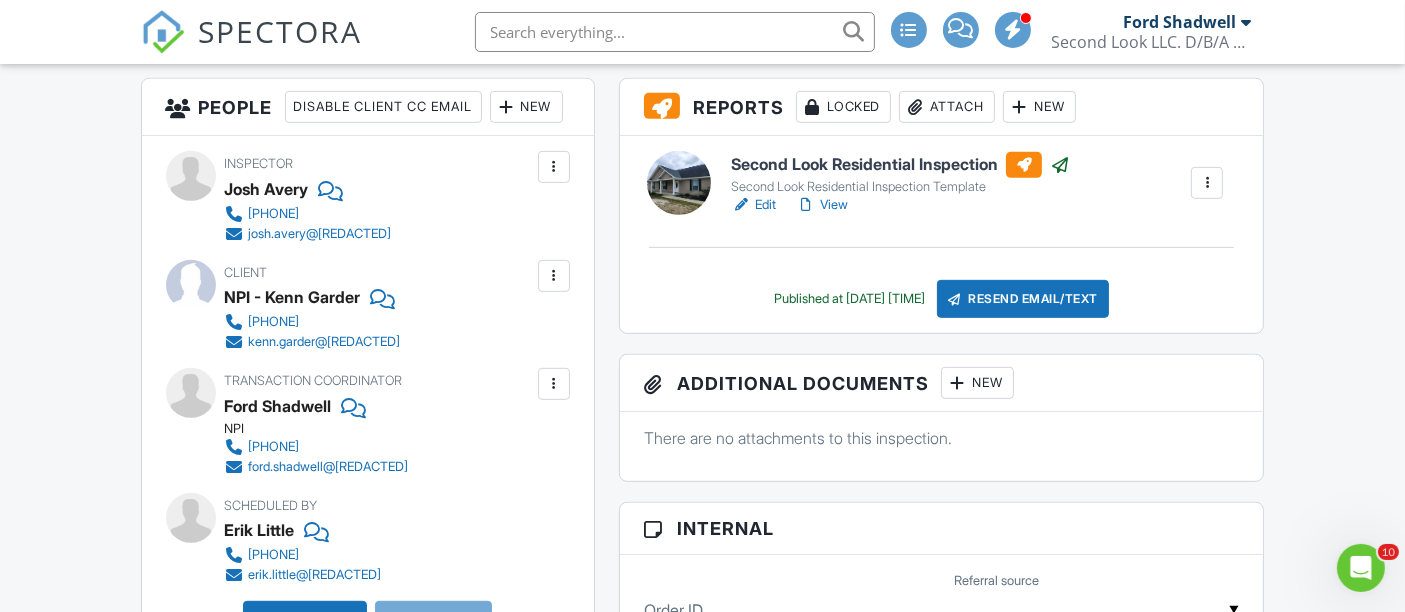 click on "Locked" at bounding box center [843, 107] 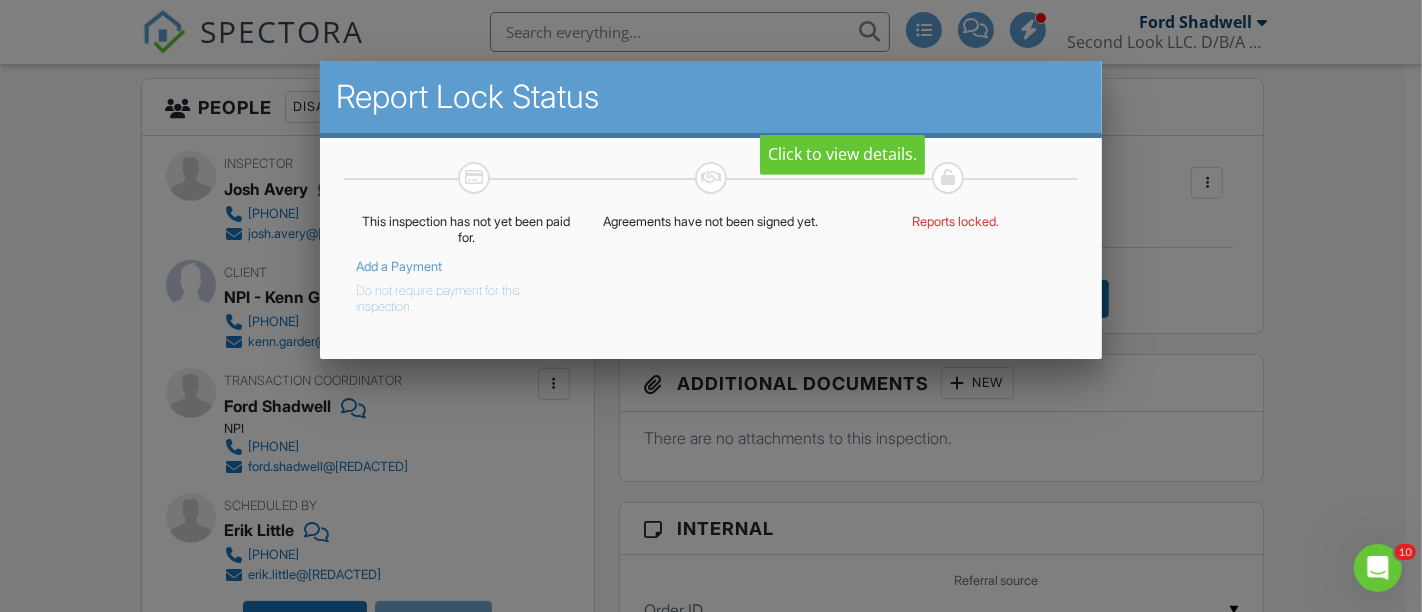 click on "Do not require payment for this inspection." at bounding box center (451, 295) 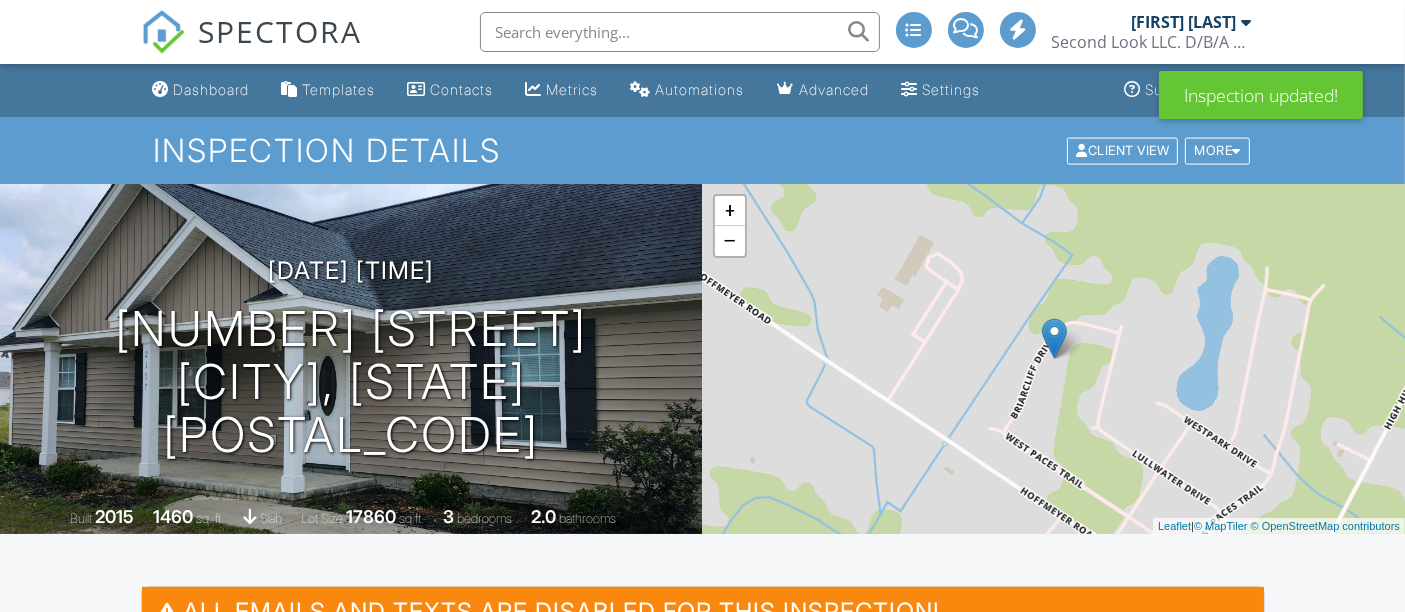 scroll, scrollTop: 68, scrollLeft: 0, axis: vertical 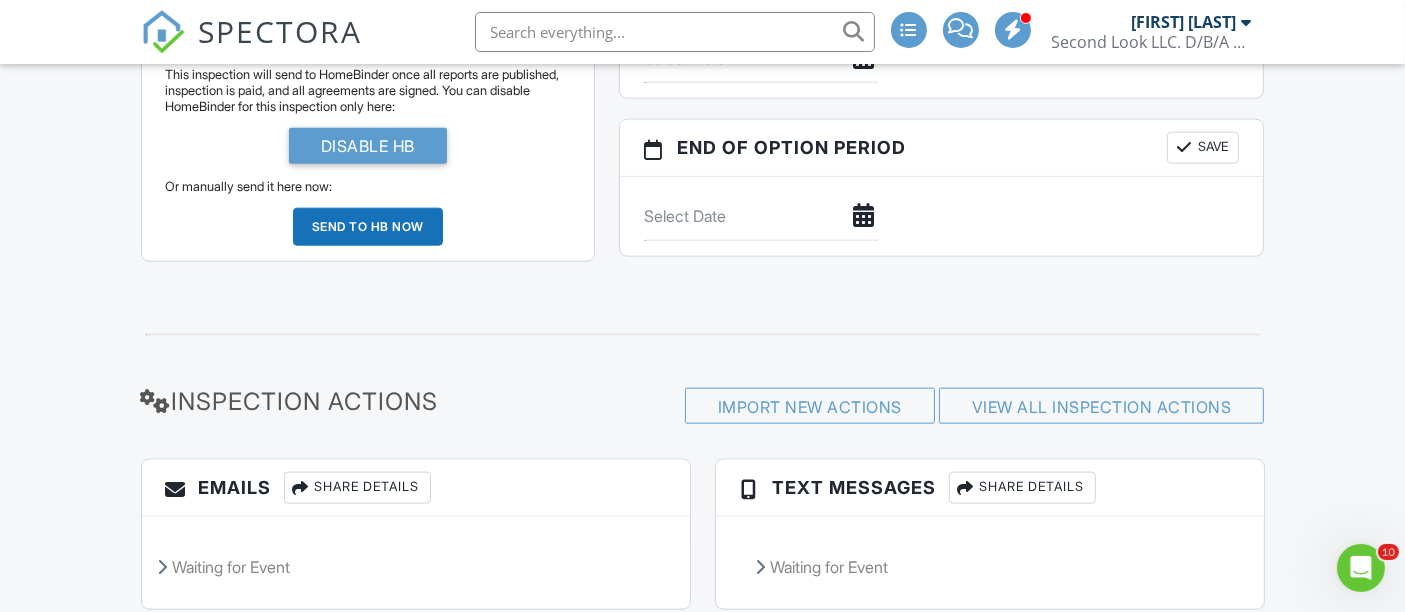 click on "Share Details" at bounding box center (357, 488) 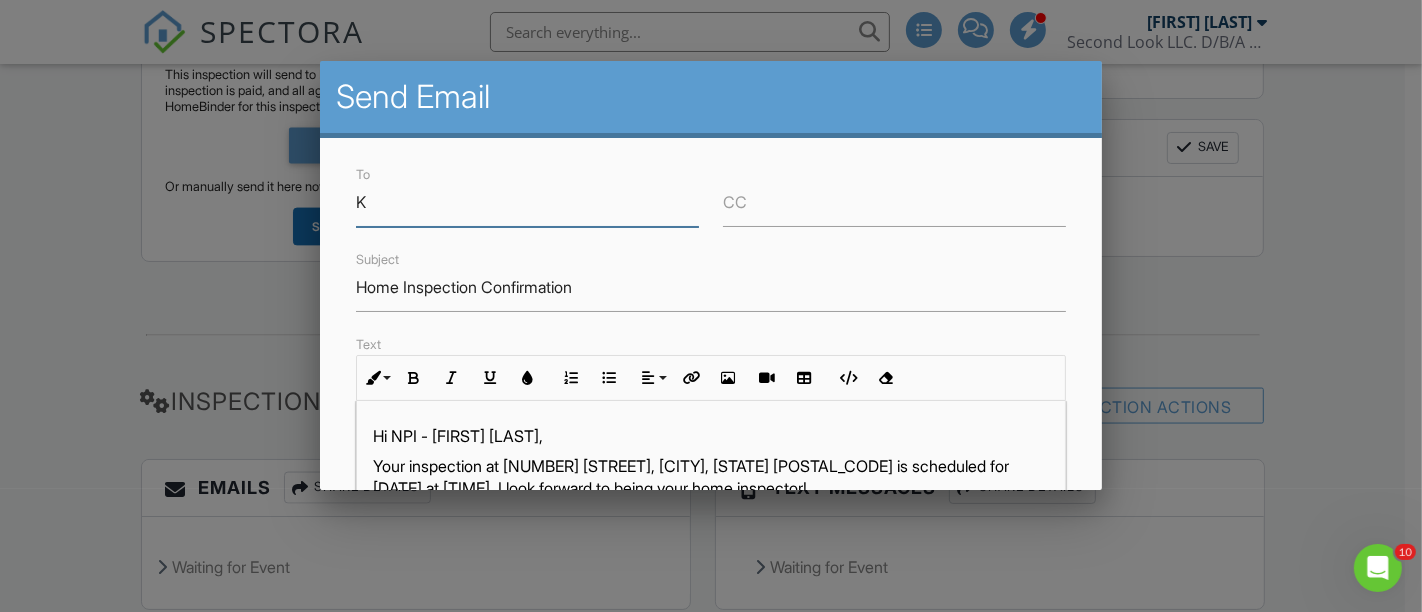 type on "K" 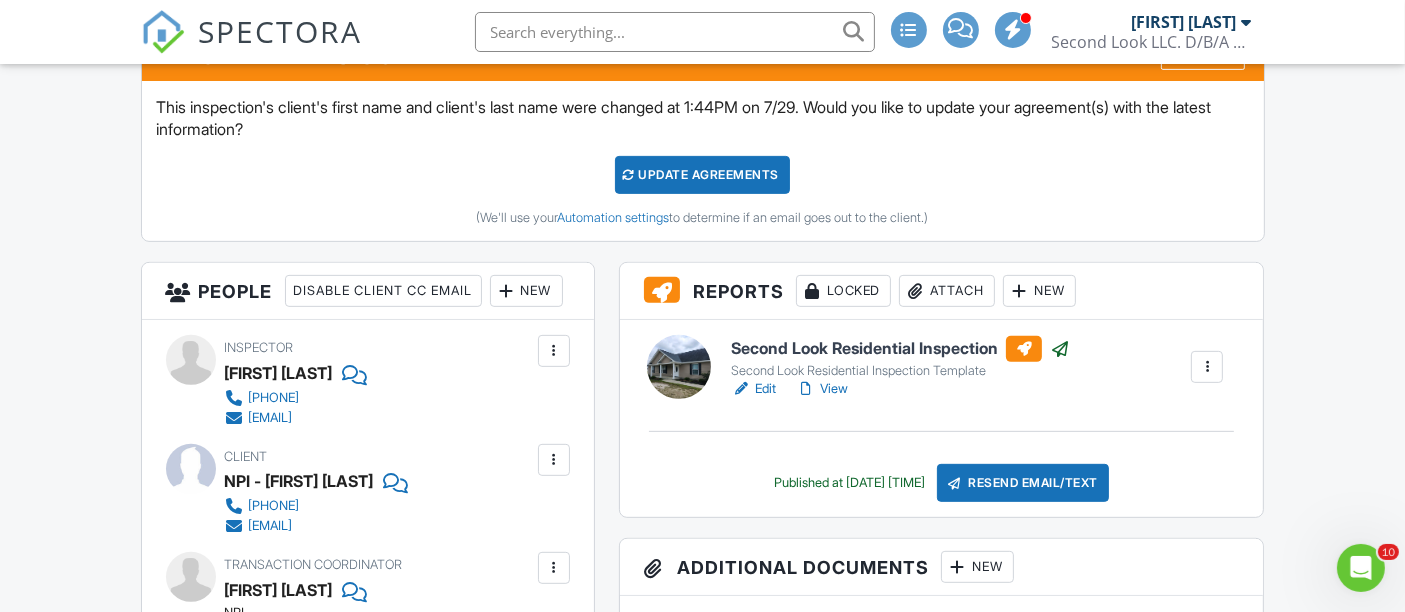scroll, scrollTop: 800, scrollLeft: 0, axis: vertical 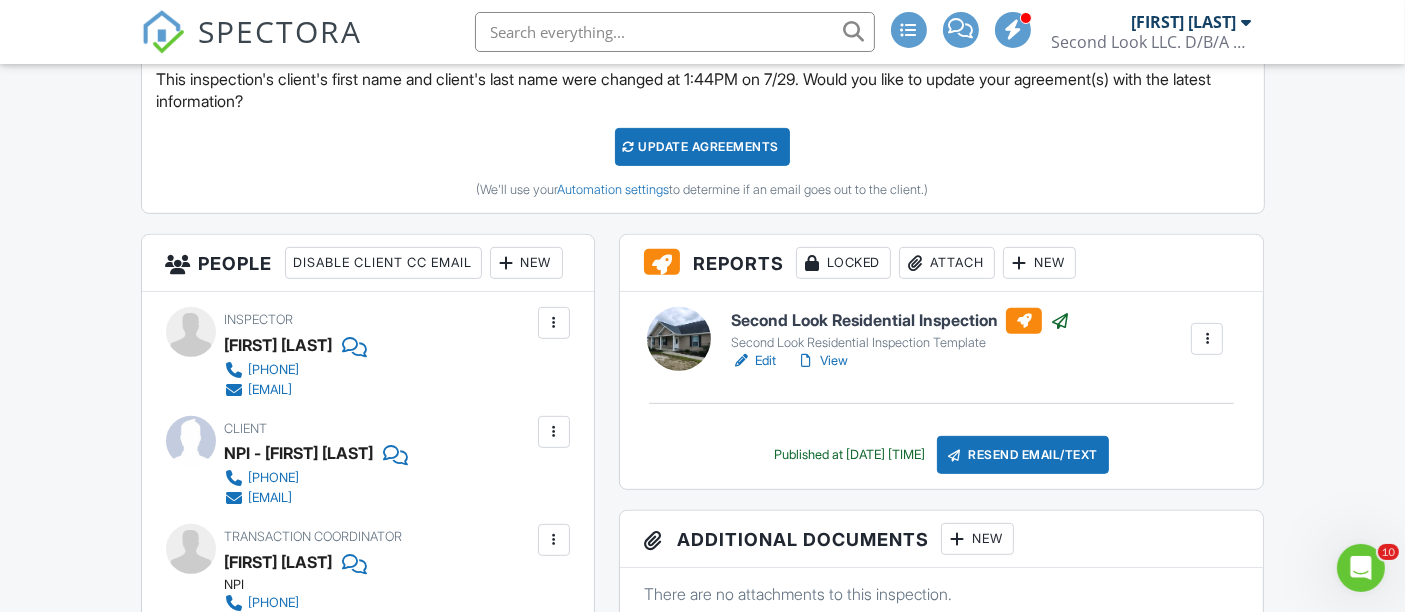 click on "View" at bounding box center (822, 361) 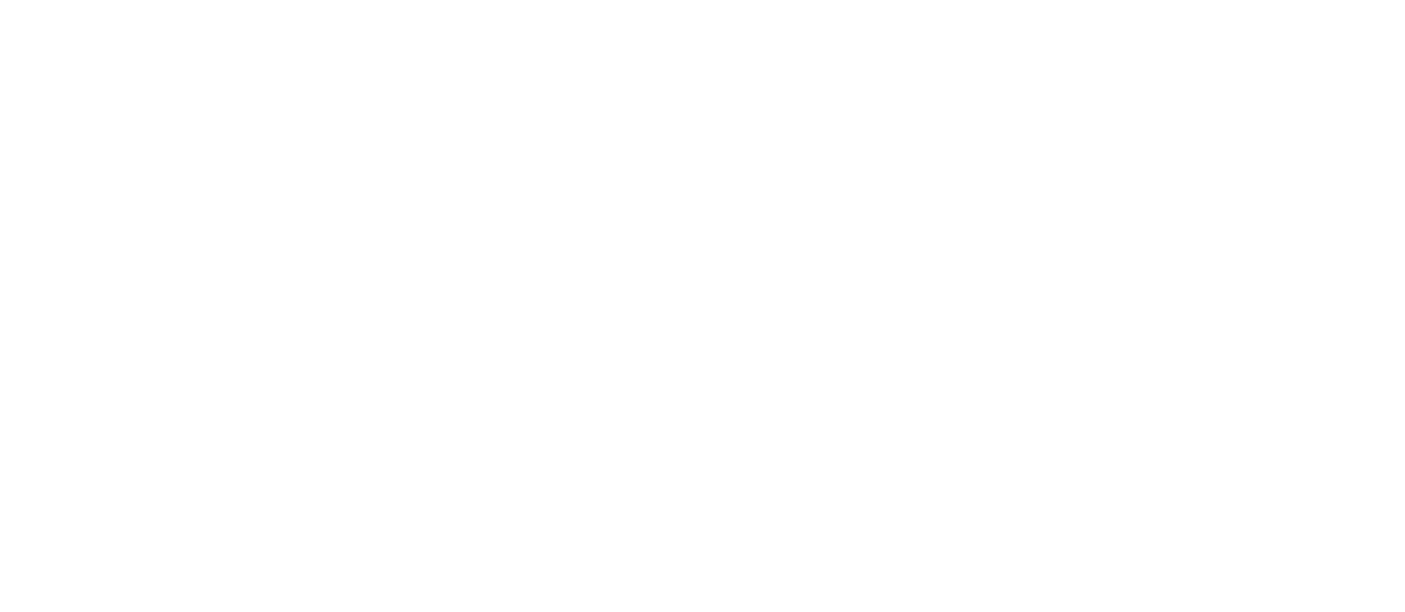 scroll, scrollTop: 0, scrollLeft: 0, axis: both 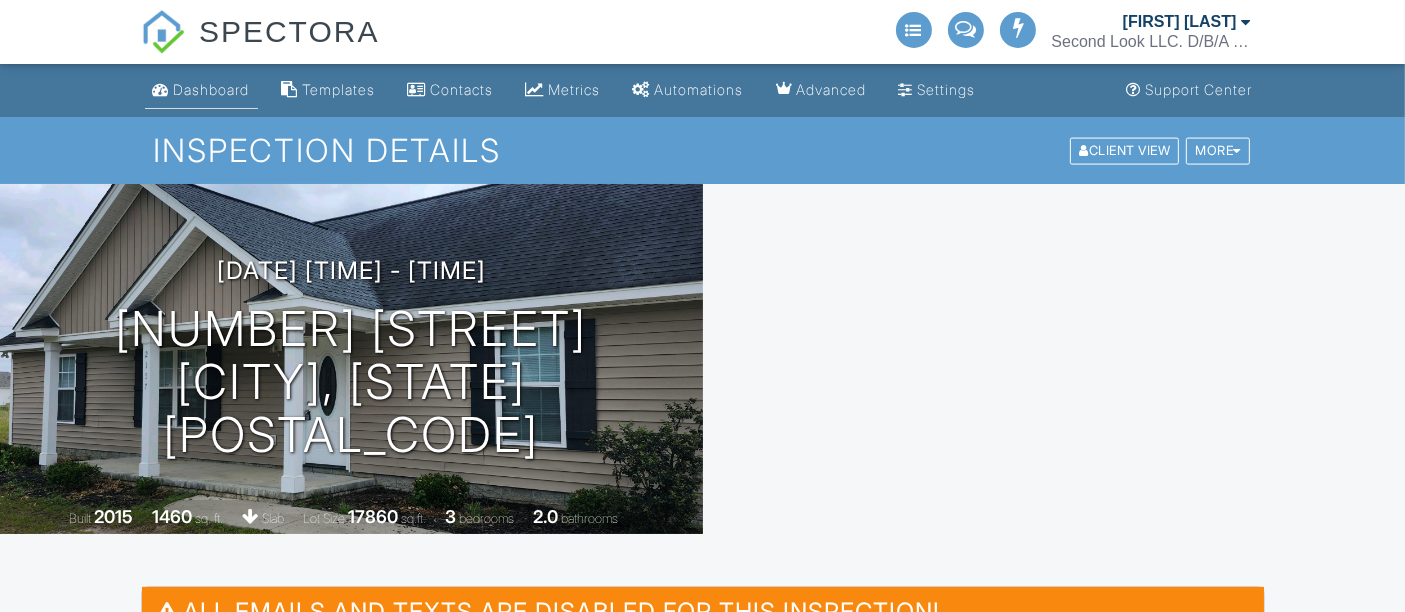 click on "Dashboard" at bounding box center (212, 89) 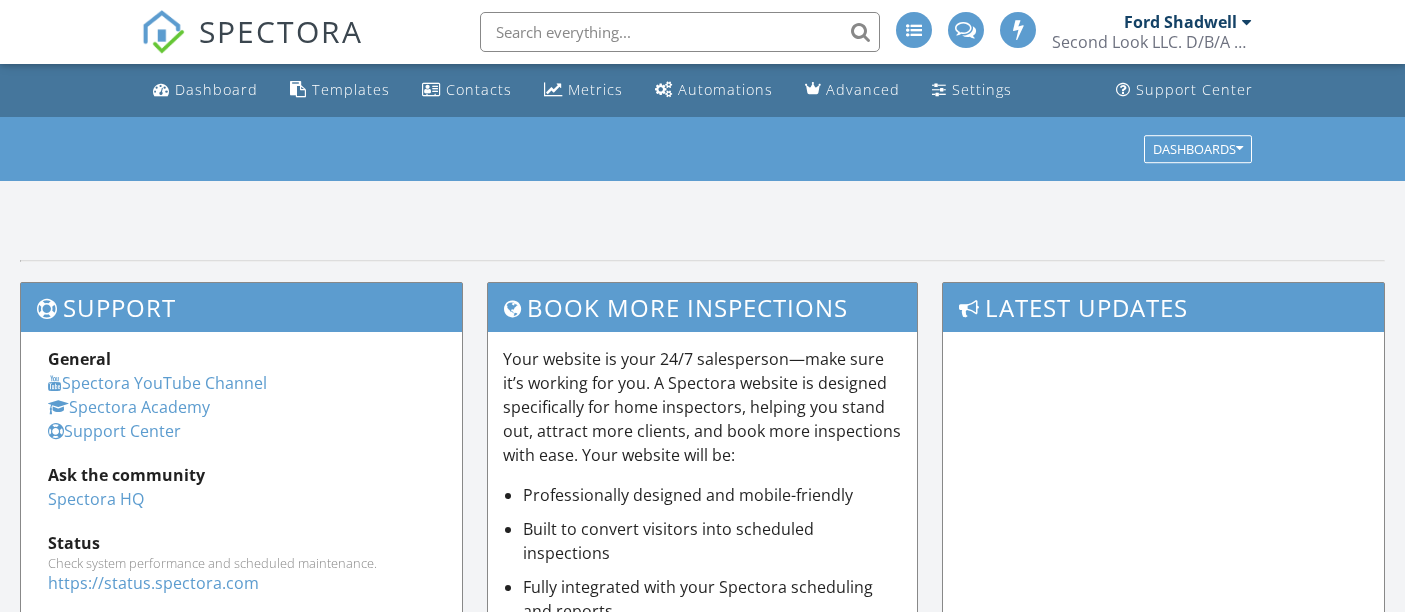 scroll, scrollTop: 0, scrollLeft: 0, axis: both 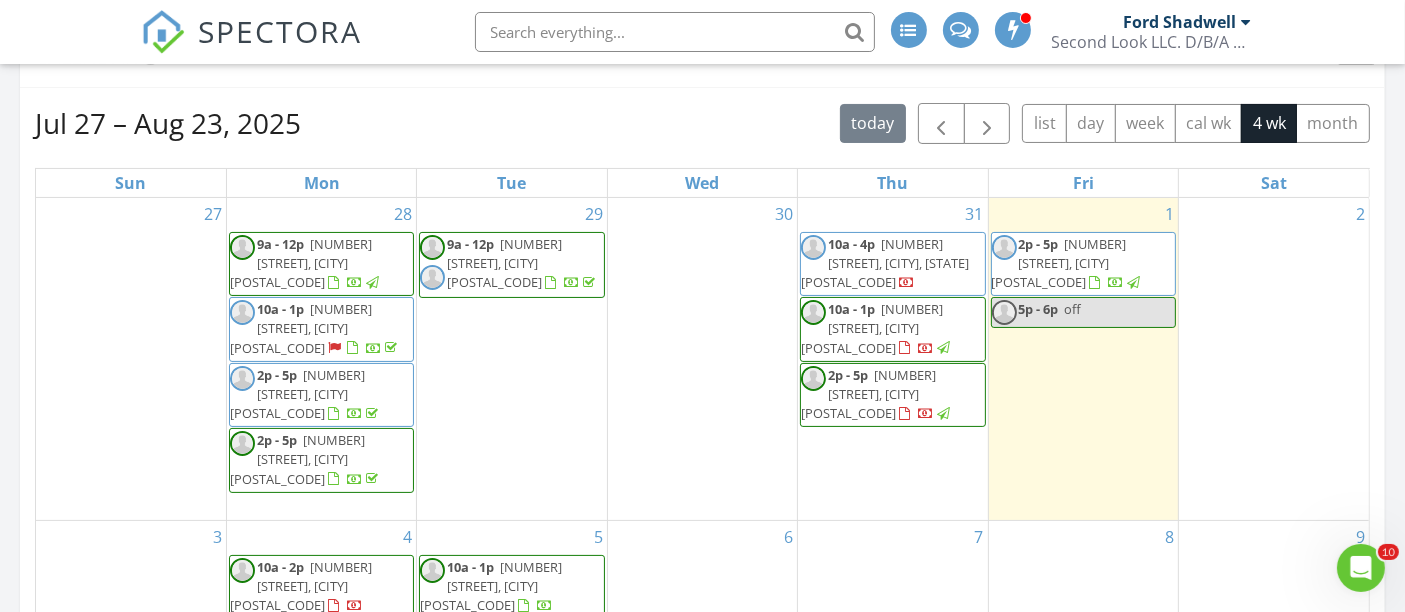 click on "2p - 5p
[NUMBER] [STREET], [CITY] [POSTAL_CODE]" at bounding box center [892, 395] 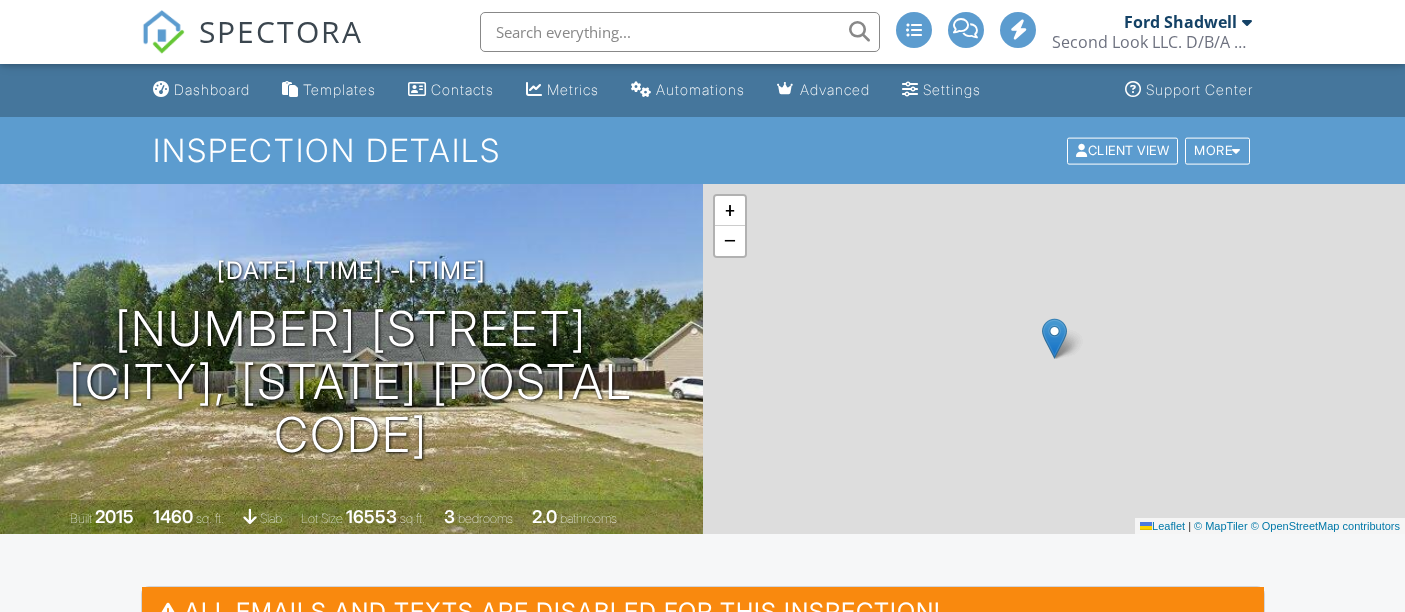 scroll, scrollTop: 0, scrollLeft: 0, axis: both 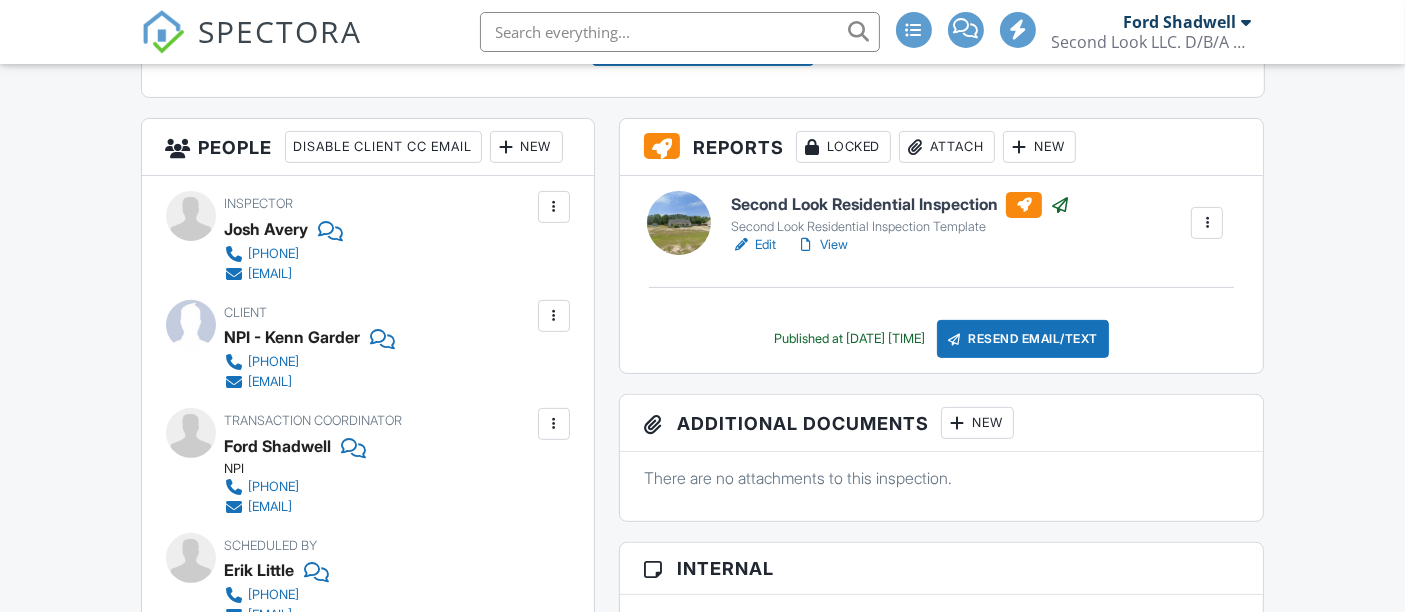 click on "View" at bounding box center [822, 245] 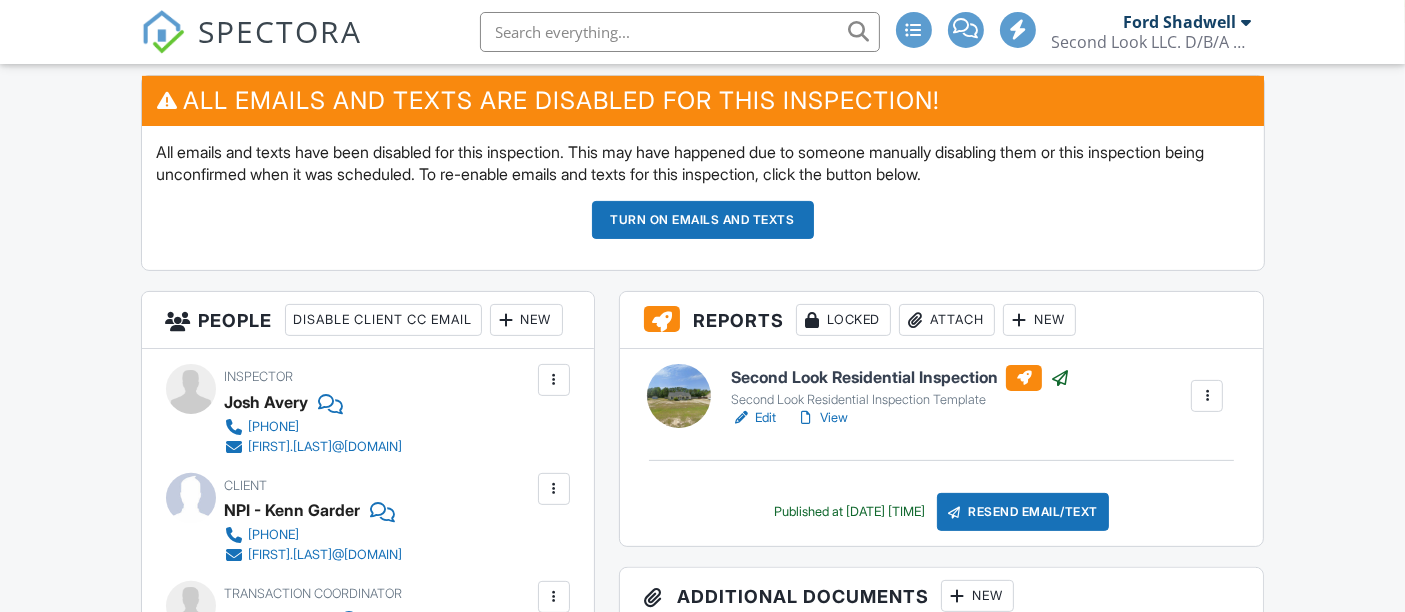 scroll, scrollTop: 0, scrollLeft: 0, axis: both 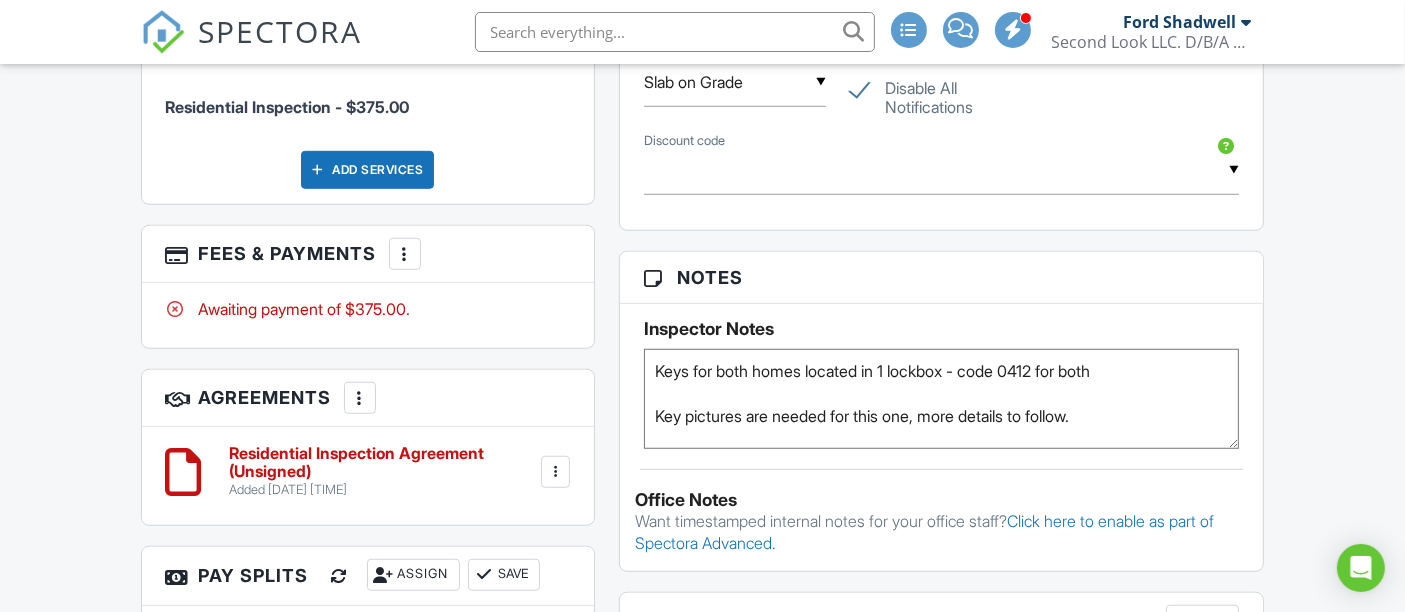 click at bounding box center (405, 254) 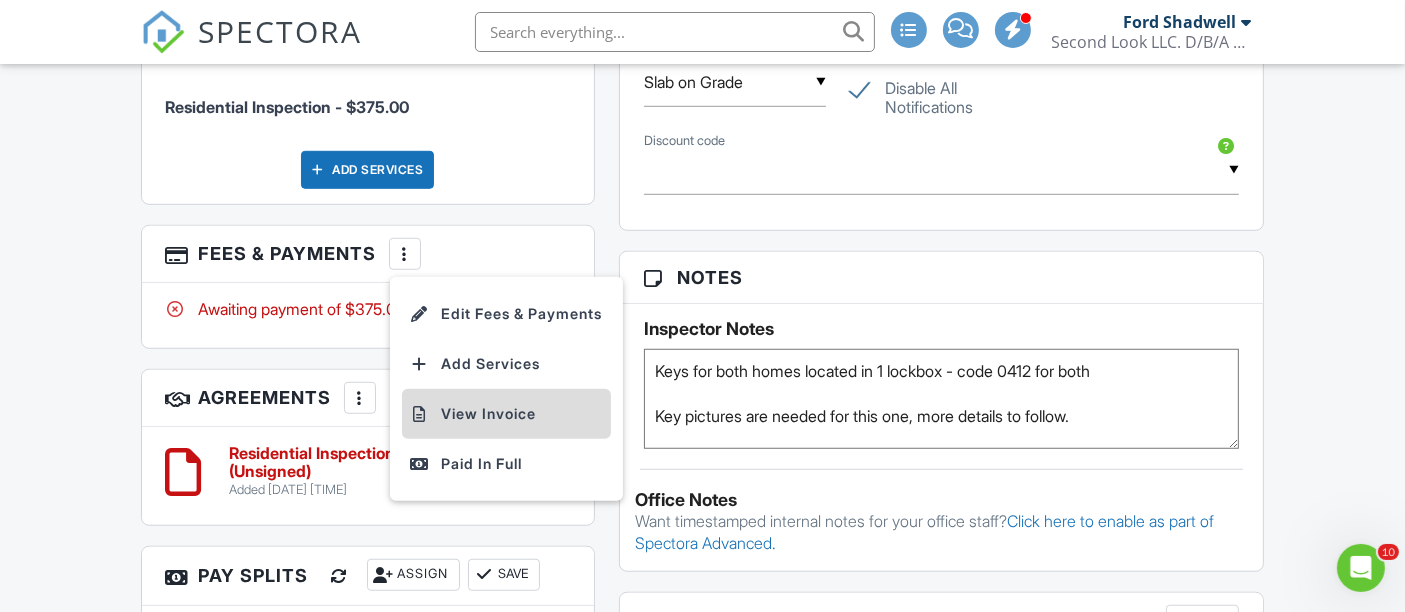 scroll, scrollTop: 0, scrollLeft: 0, axis: both 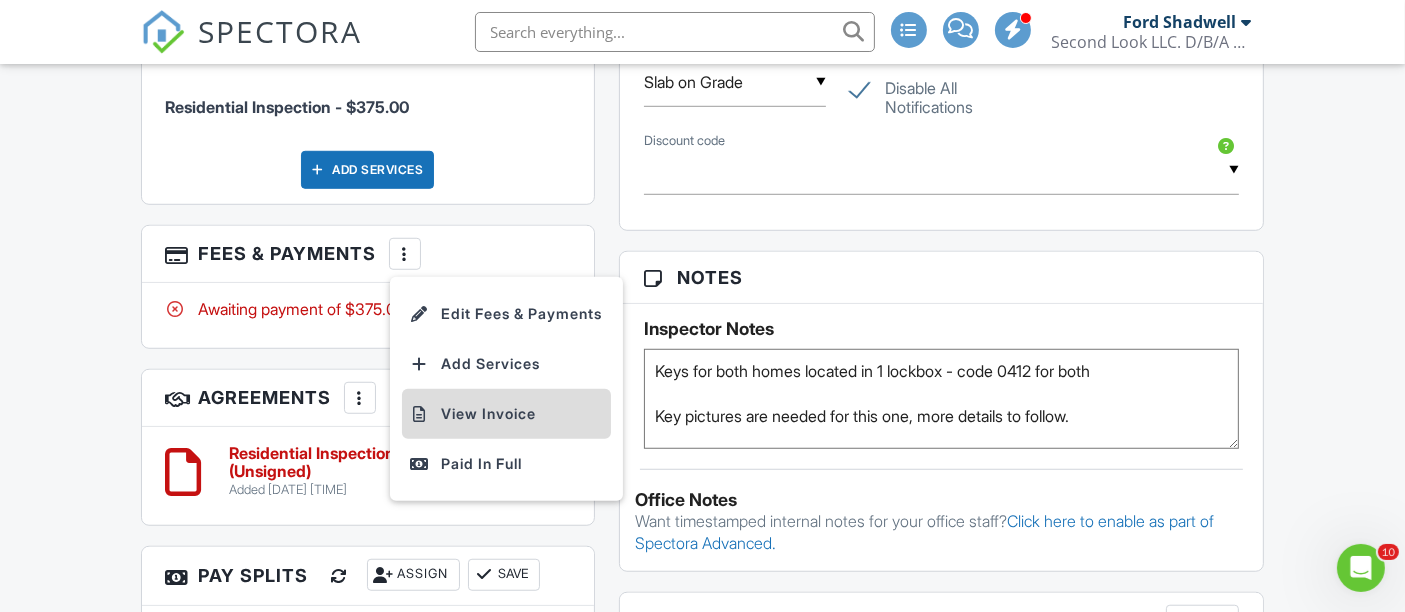 click on "View Invoice" at bounding box center (506, 414) 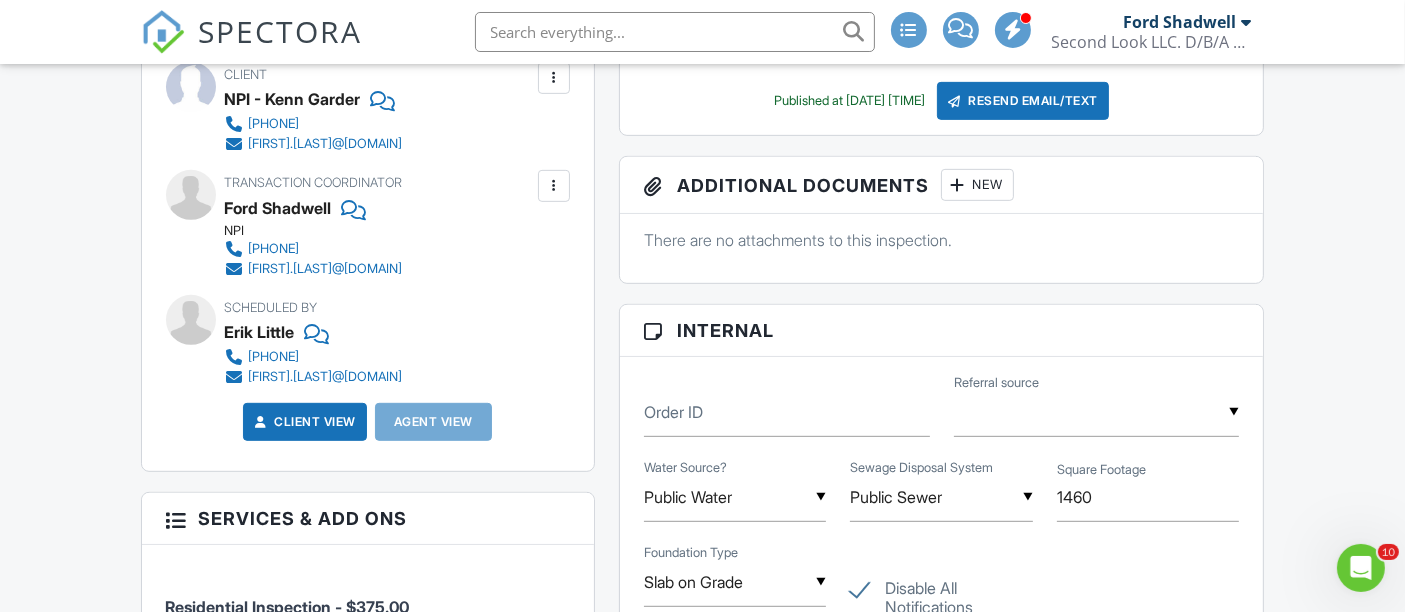 scroll, scrollTop: 457, scrollLeft: 0, axis: vertical 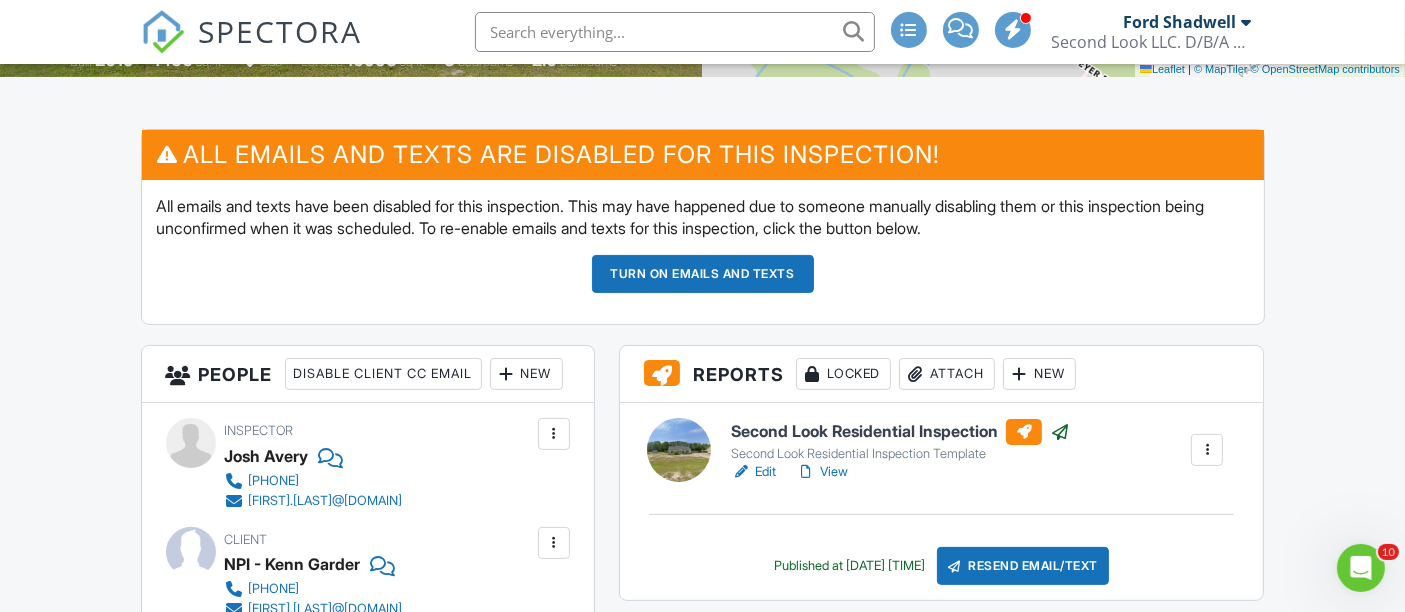 click on "SPECTORA" at bounding box center (281, 31) 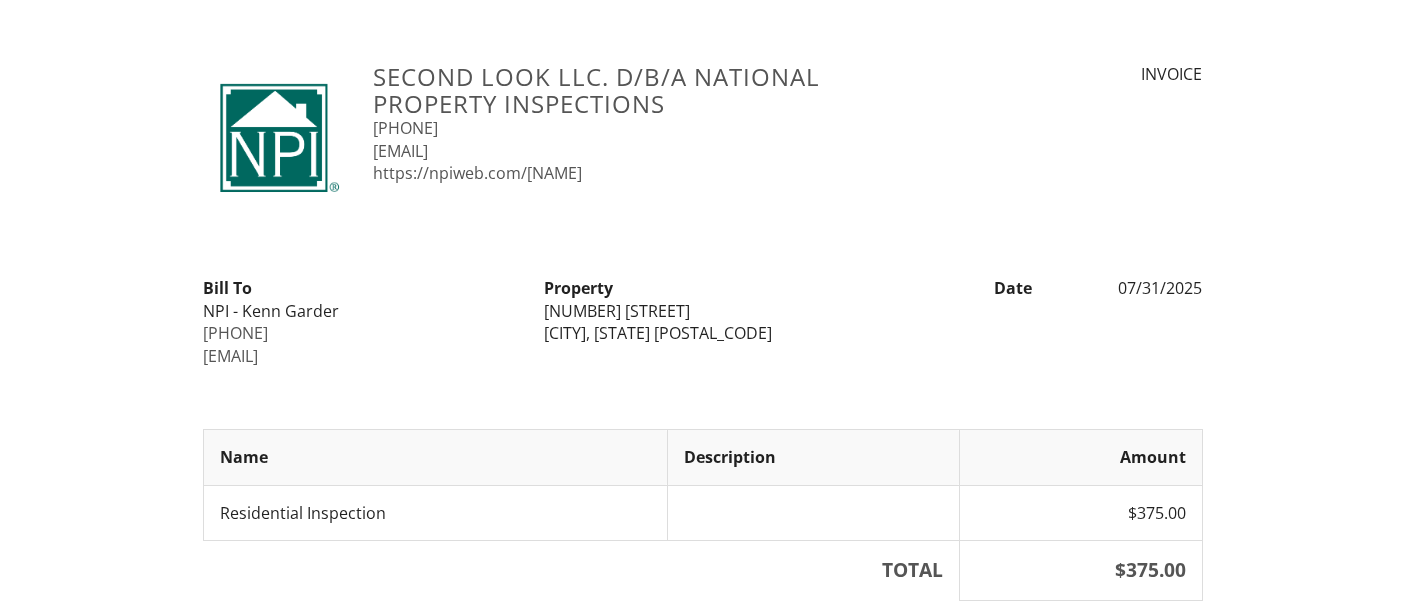 scroll, scrollTop: 0, scrollLeft: 0, axis: both 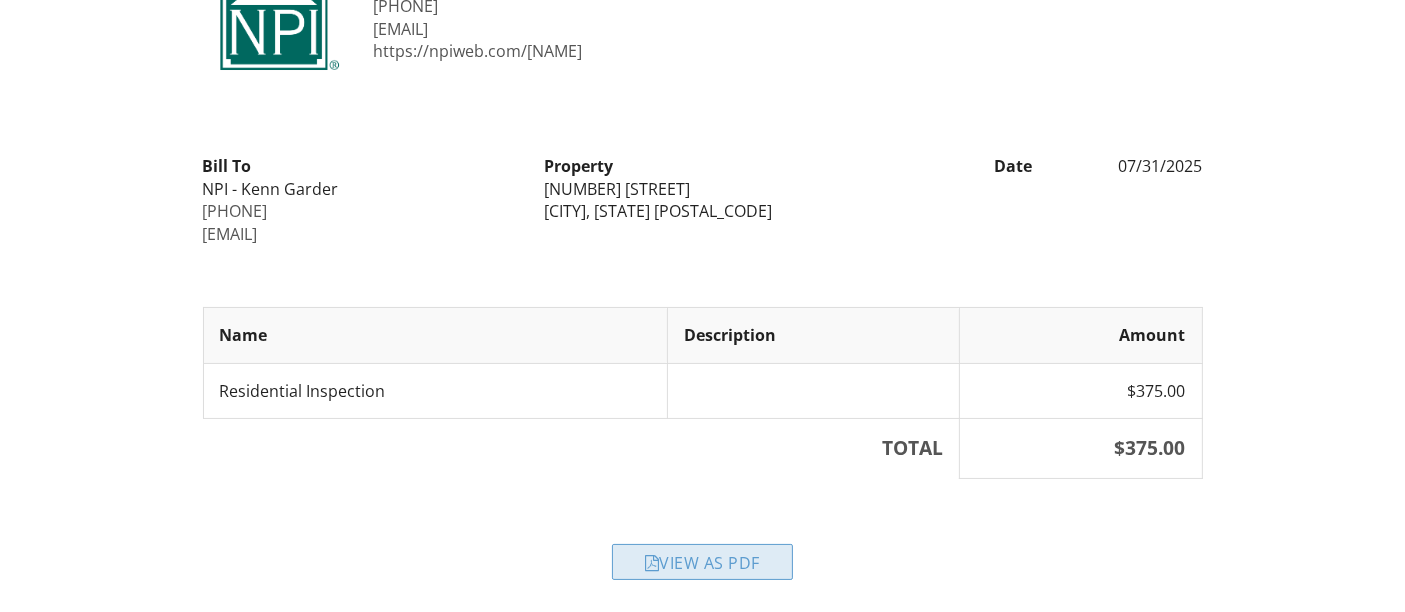 click on "View as PDF" at bounding box center [702, 562] 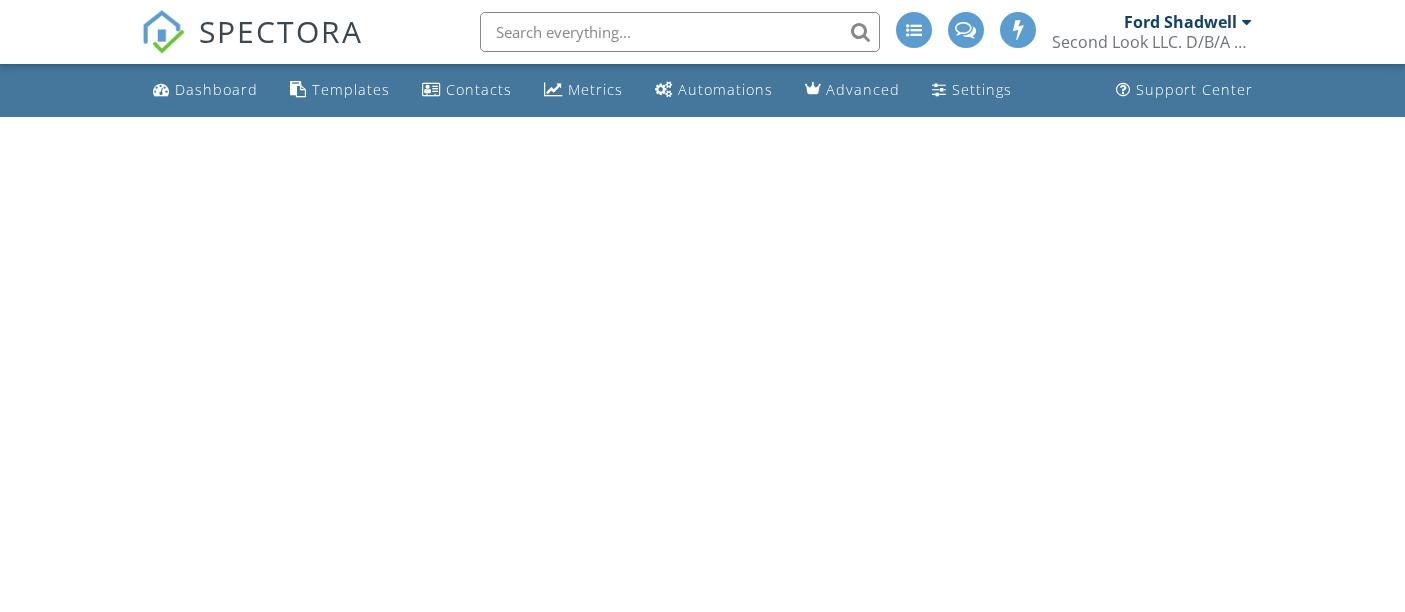 scroll, scrollTop: 0, scrollLeft: 0, axis: both 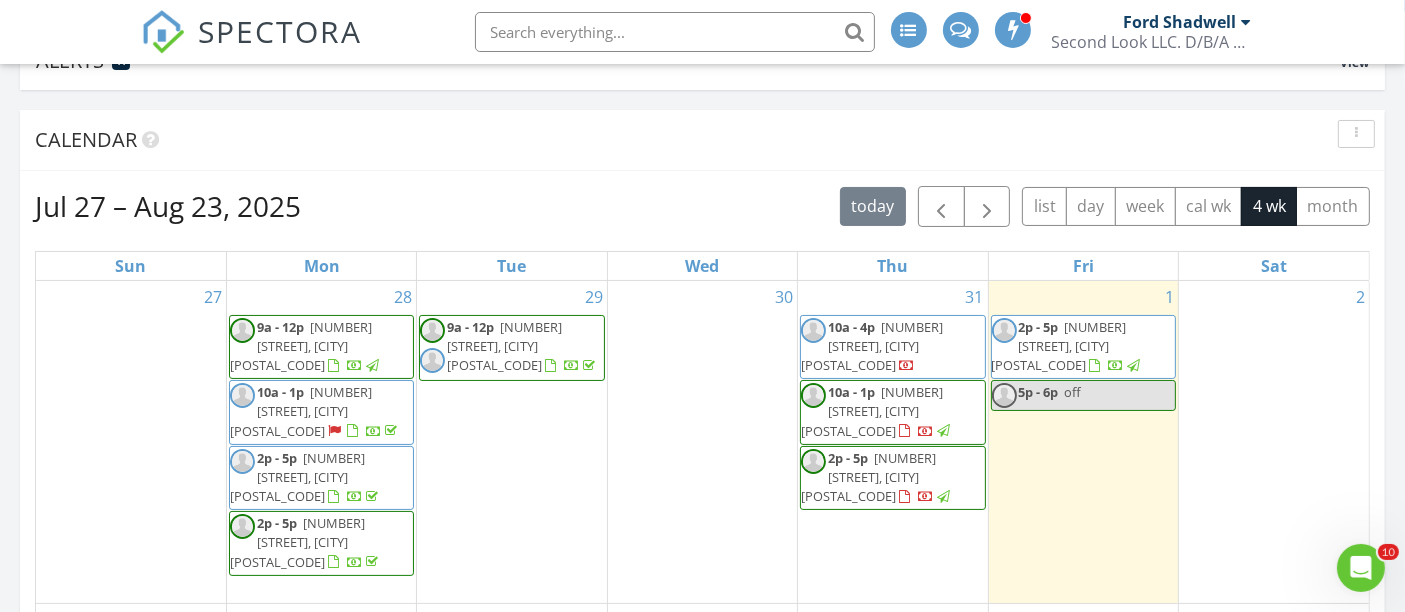 click on "2157 Briarcliff Dr, Darlington 29532" at bounding box center (872, 411) 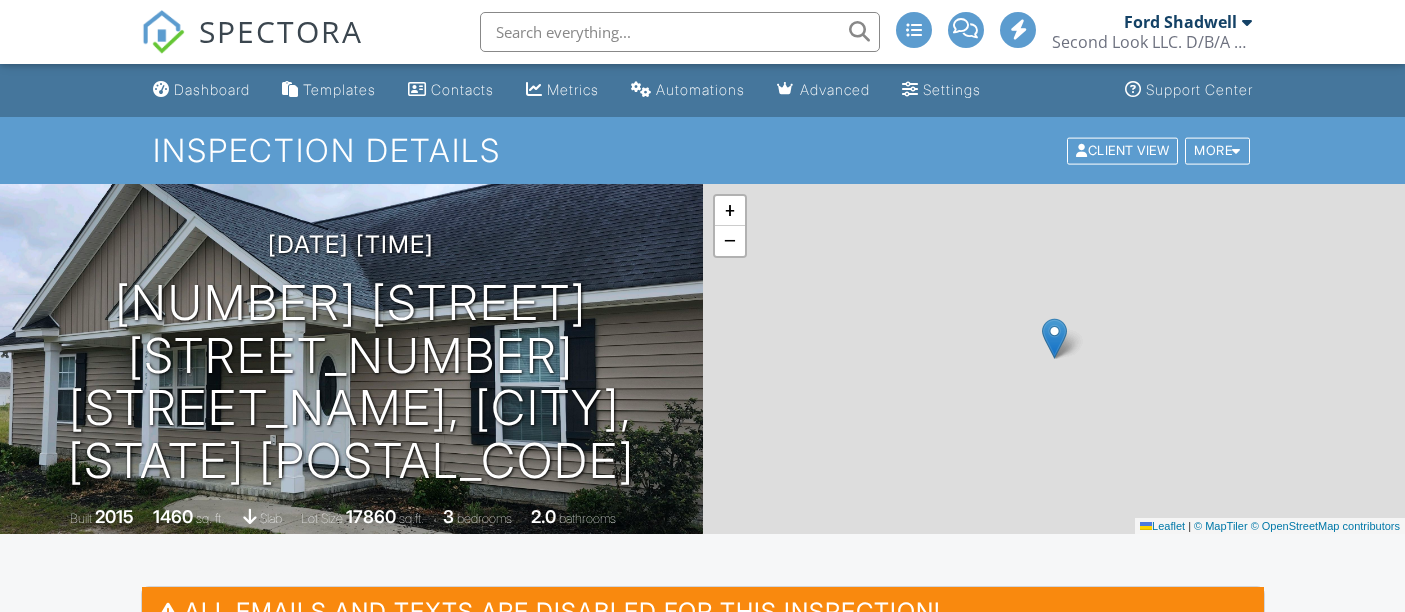 scroll, scrollTop: 0, scrollLeft: 0, axis: both 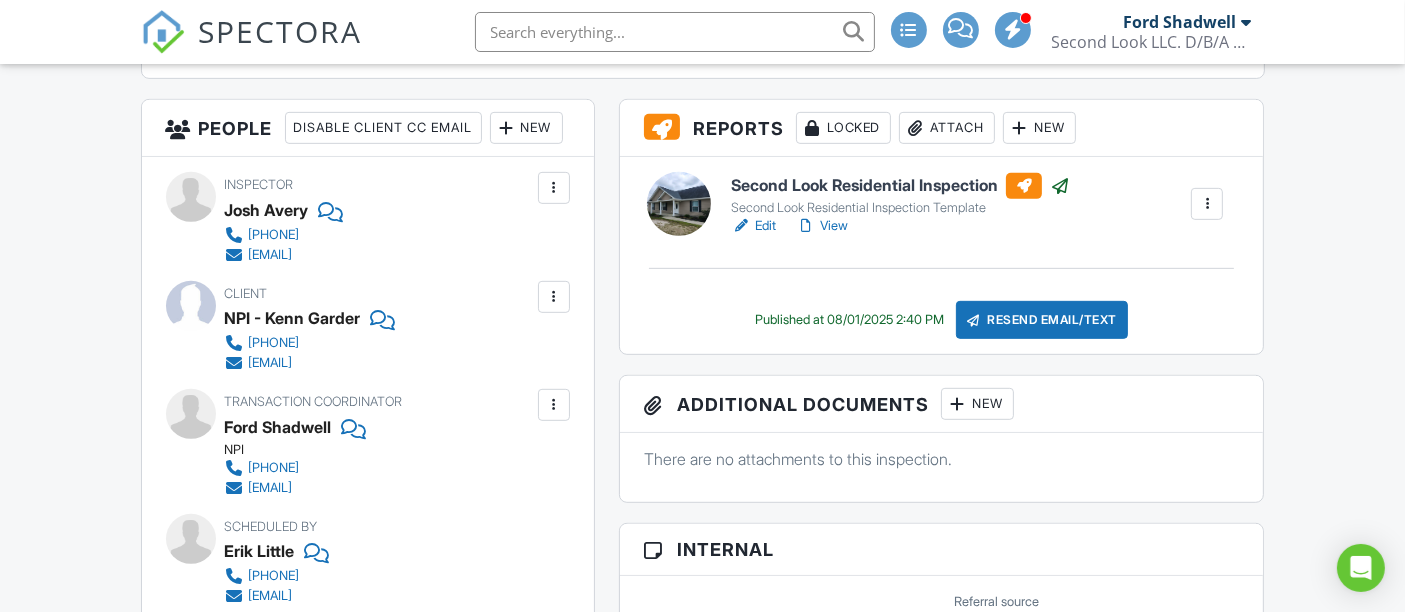 click on "View" at bounding box center [822, 226] 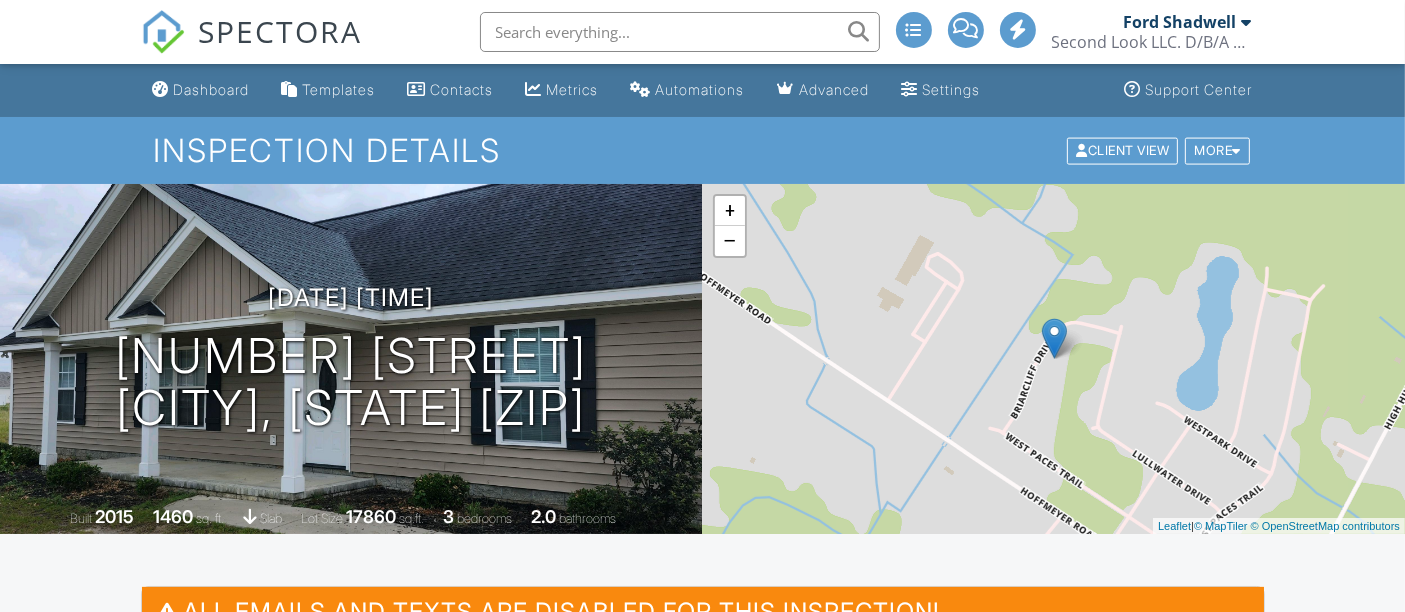 scroll, scrollTop: 785, scrollLeft: 0, axis: vertical 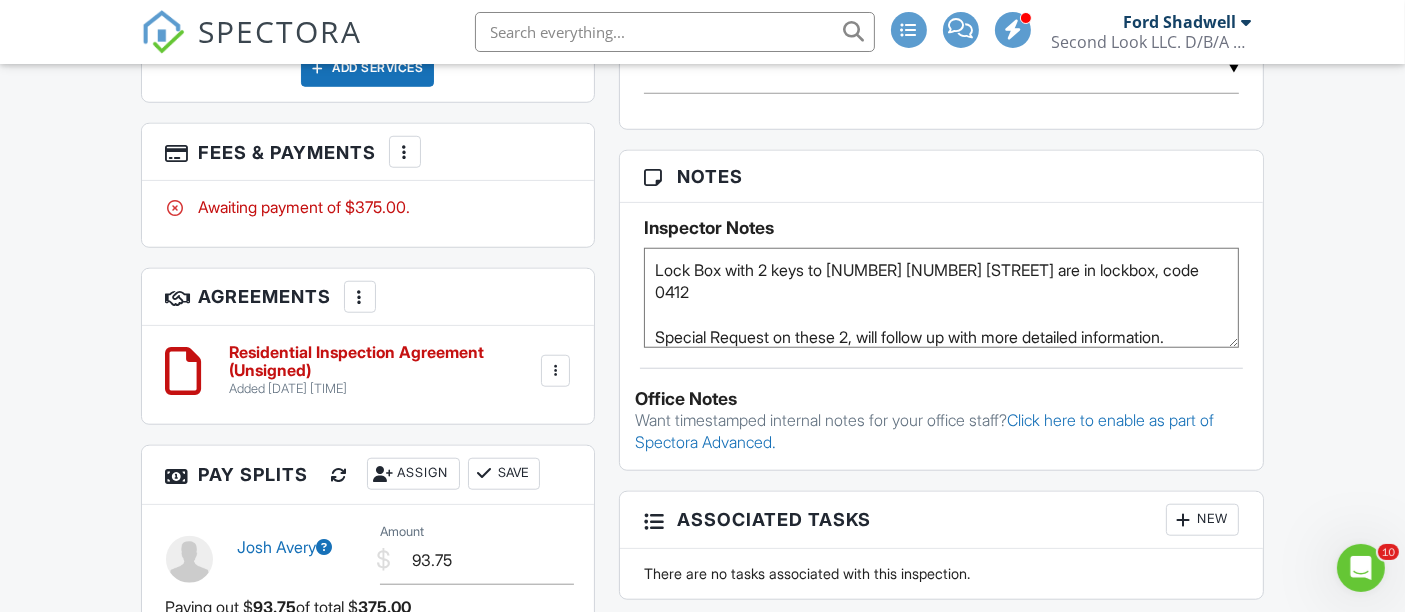click at bounding box center (405, 152) 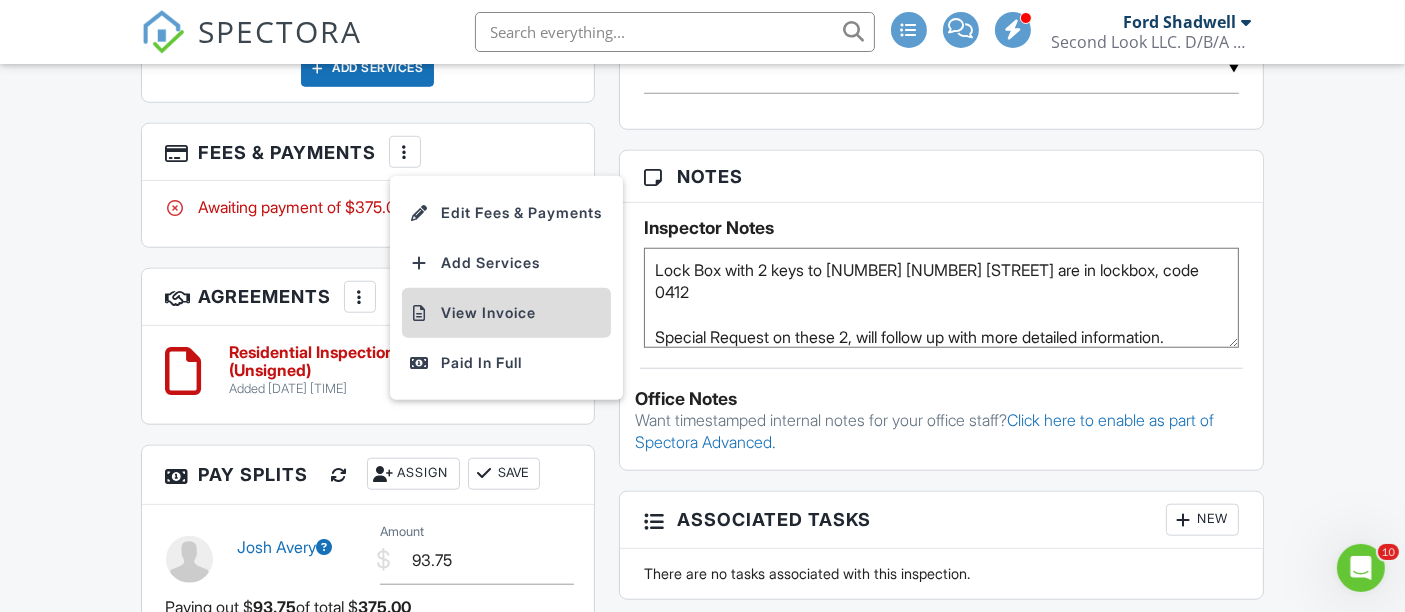 click on "View Invoice" at bounding box center [506, 313] 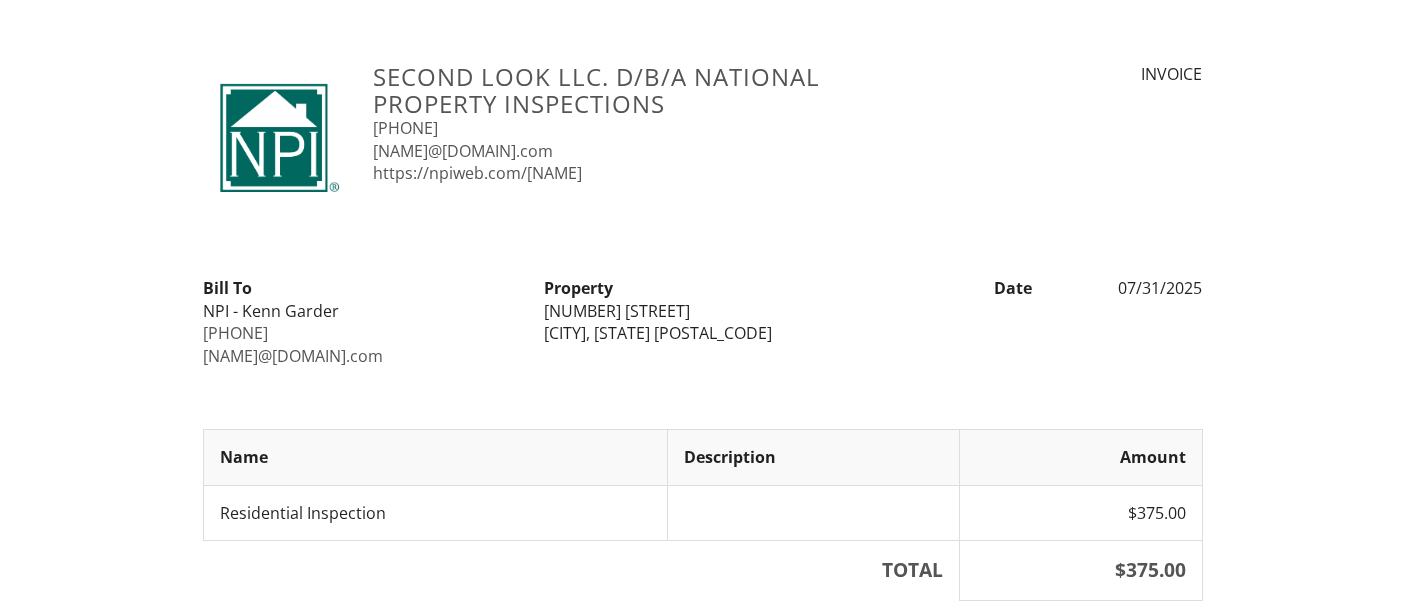 scroll, scrollTop: 0, scrollLeft: 0, axis: both 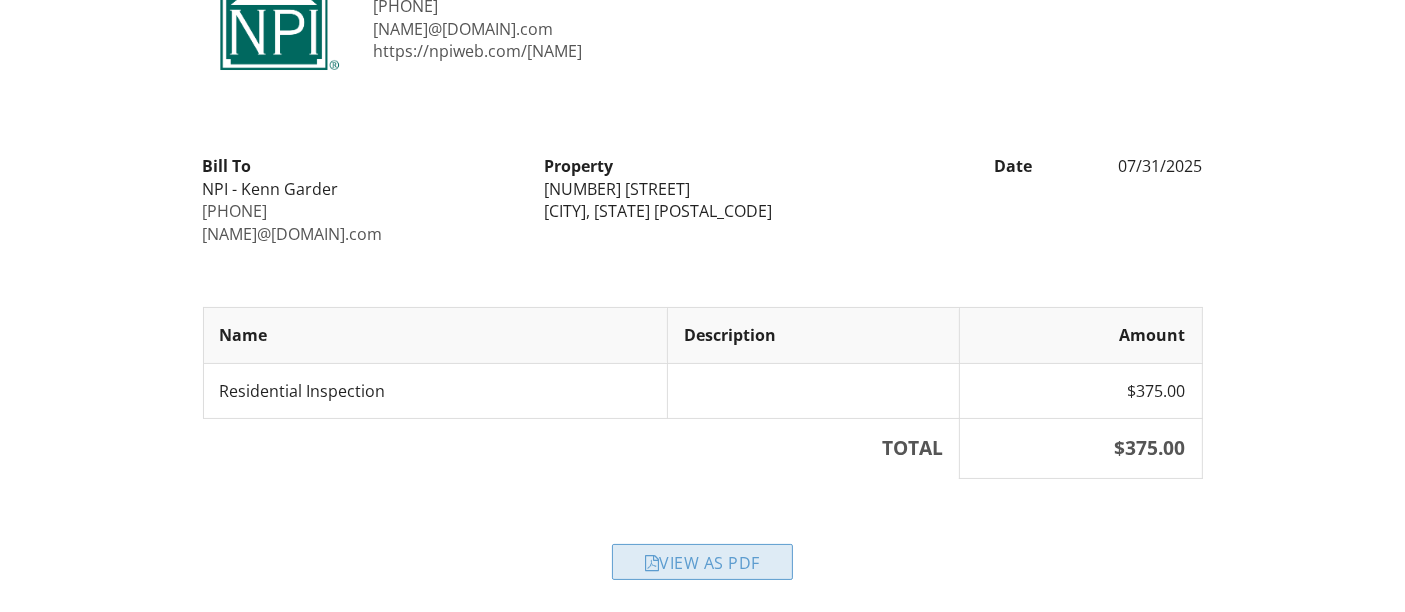 click on "View as PDF" at bounding box center (702, 562) 